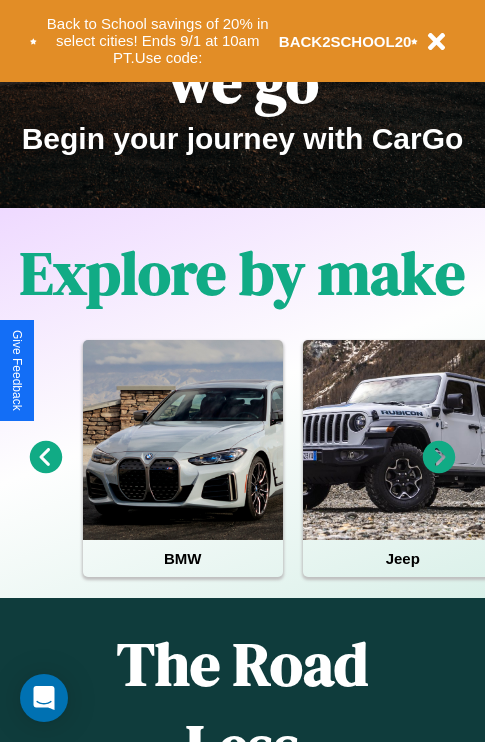 scroll, scrollTop: 308, scrollLeft: 0, axis: vertical 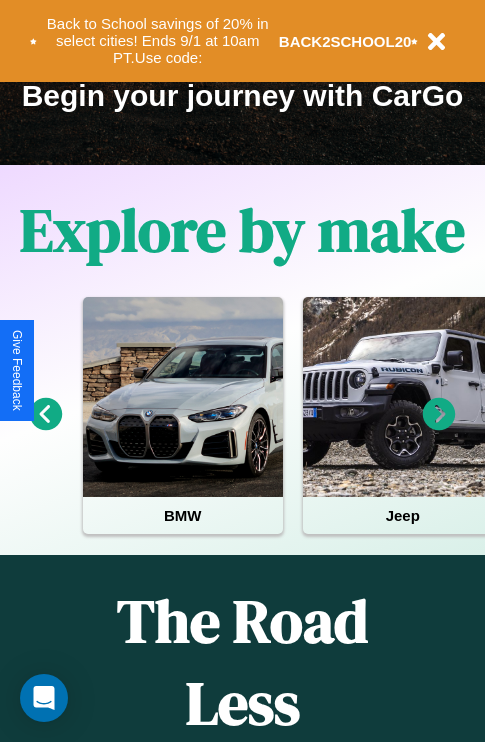 click 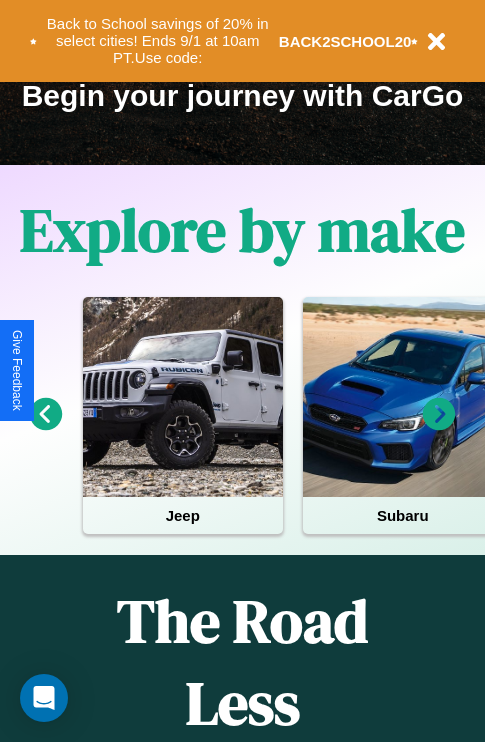 click 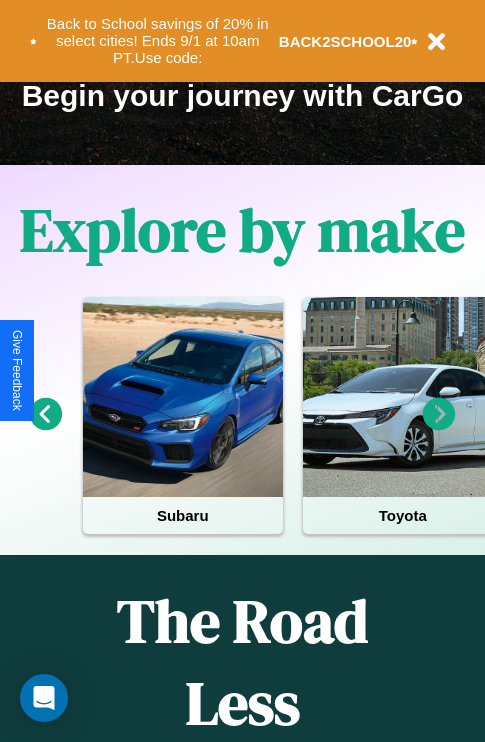 click 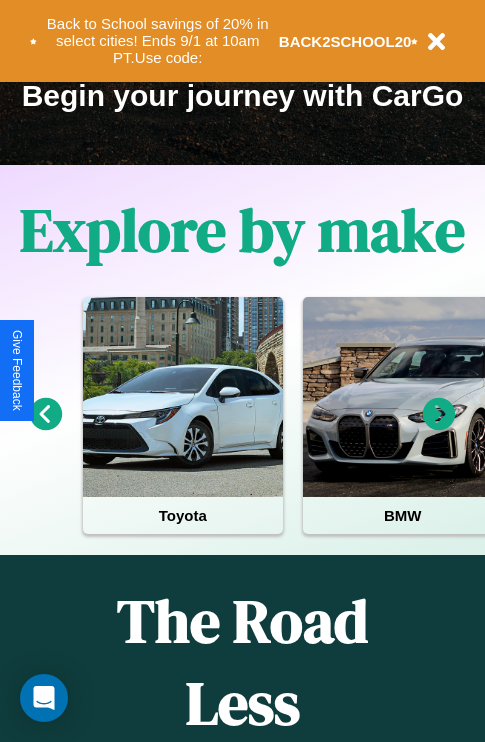click 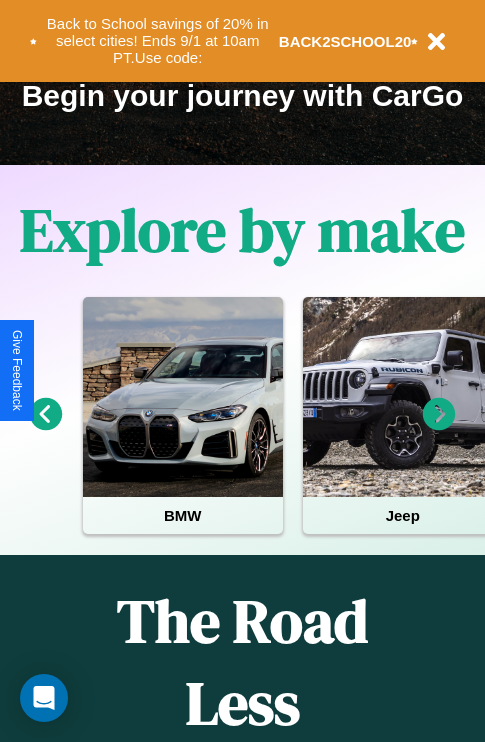click 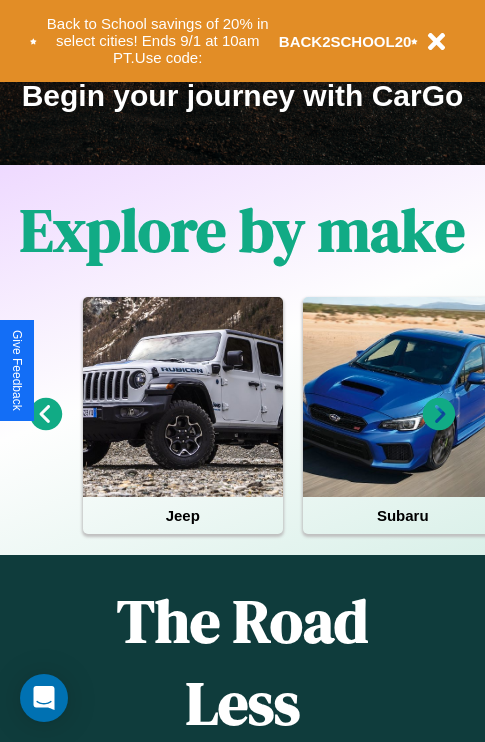 click 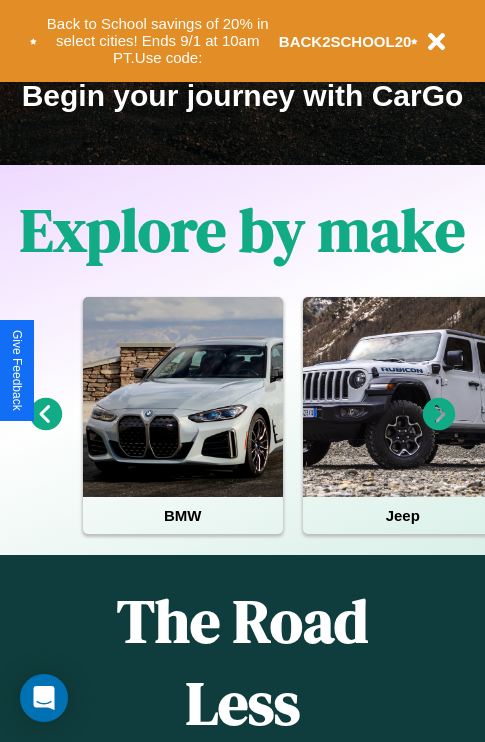 click 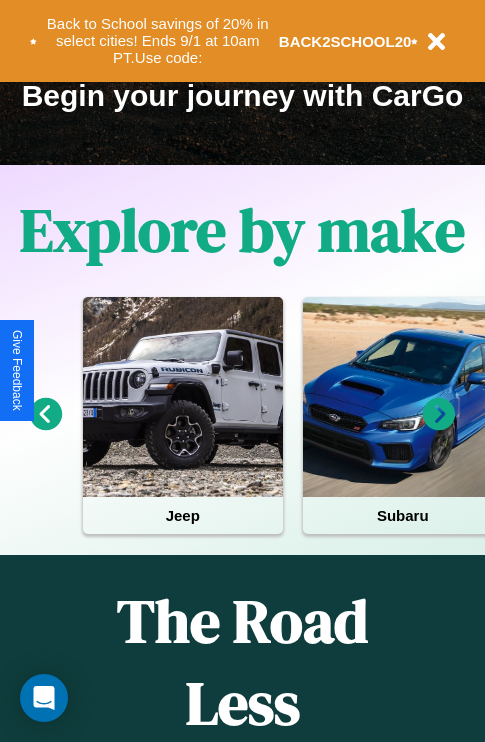 click 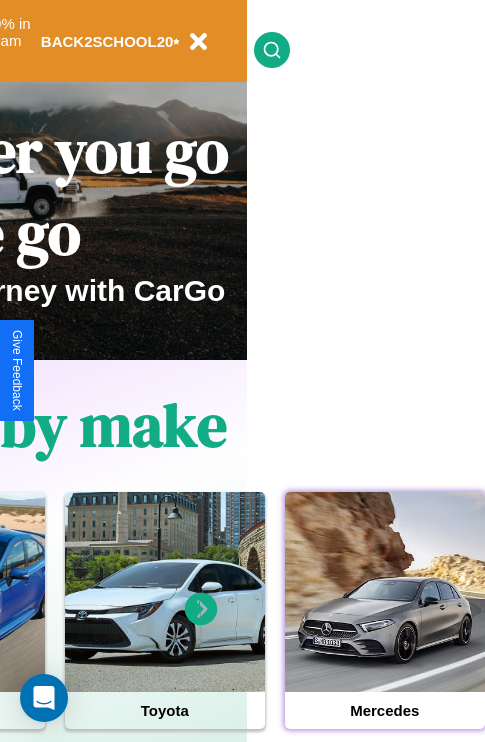 click at bounding box center [385, 592] 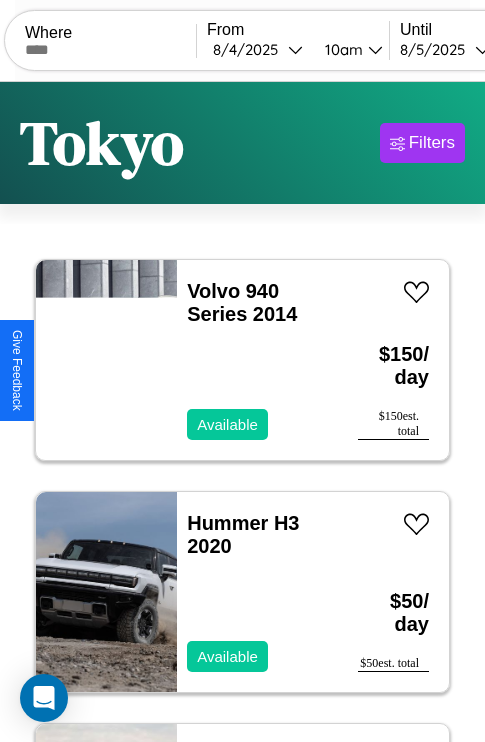 scroll, scrollTop: 95, scrollLeft: 0, axis: vertical 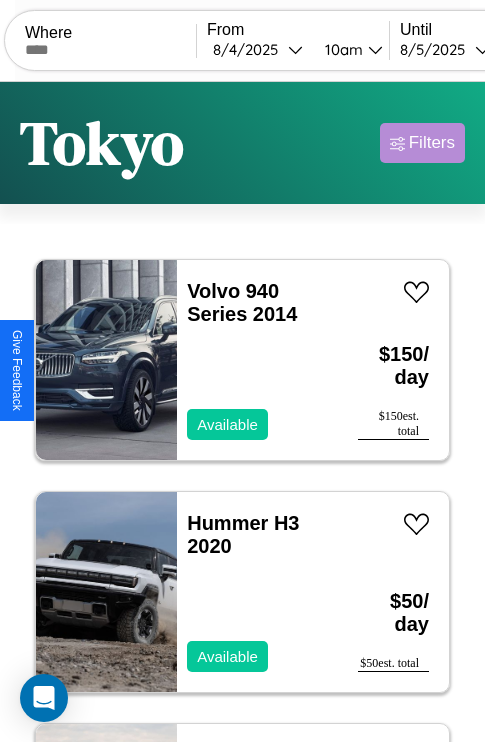 click on "Filters" at bounding box center (432, 143) 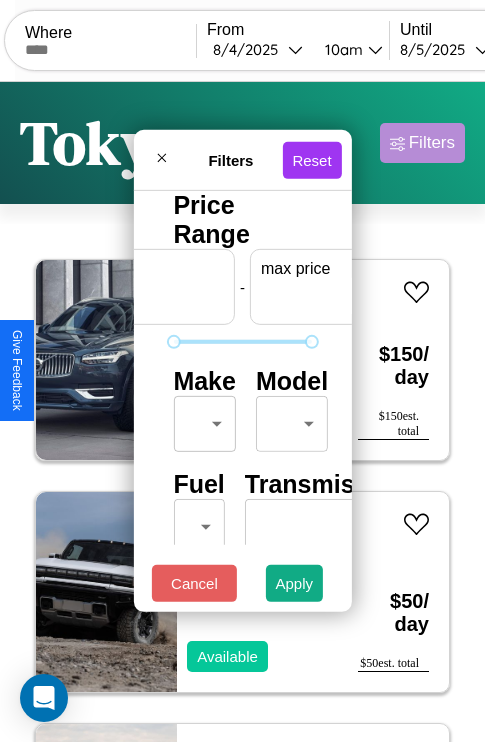 scroll, scrollTop: 0, scrollLeft: 124, axis: horizontal 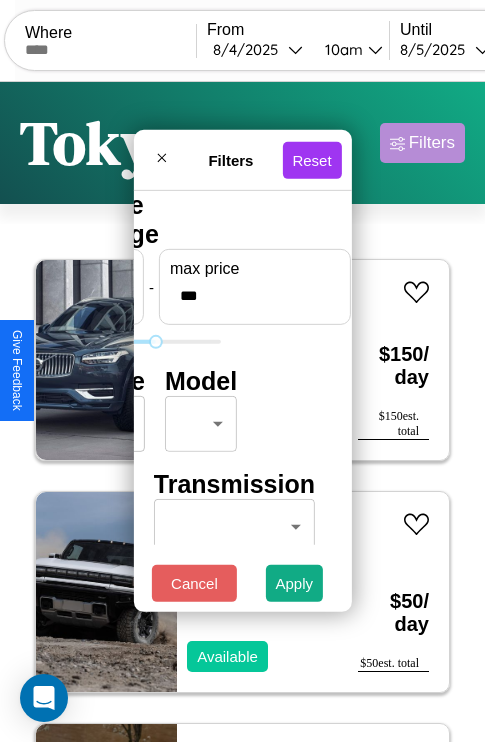 type on "***" 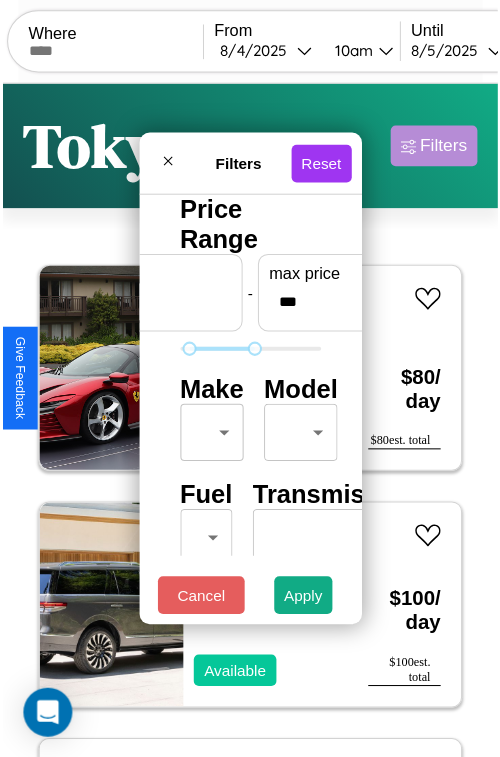 scroll, scrollTop: 59, scrollLeft: 0, axis: vertical 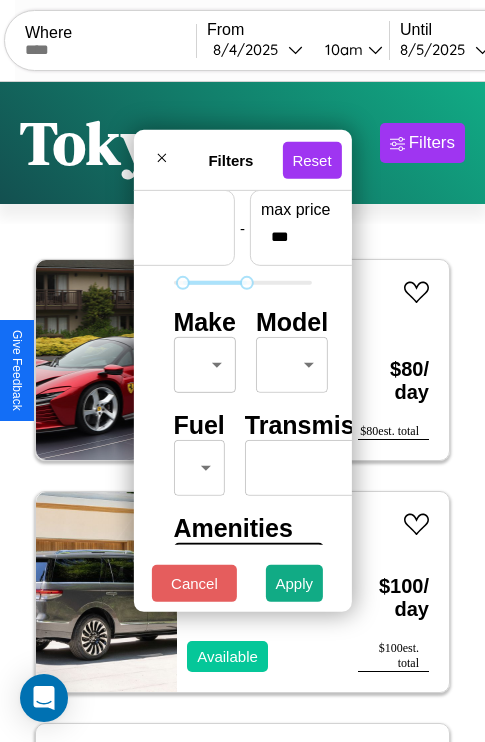 type on "**" 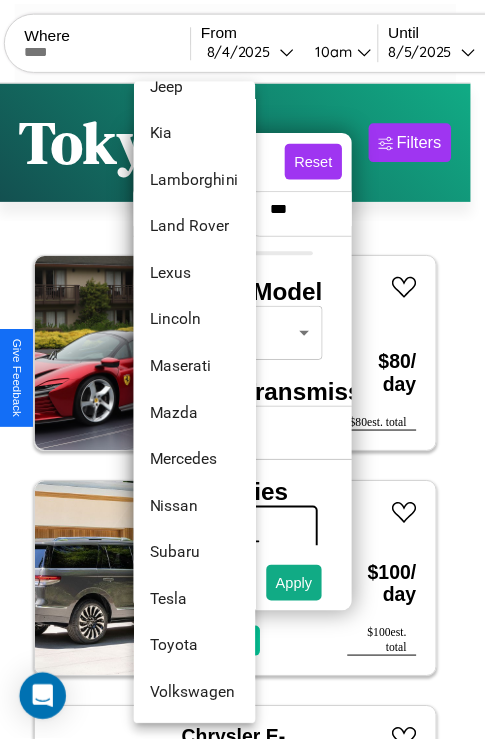 scroll, scrollTop: 1083, scrollLeft: 0, axis: vertical 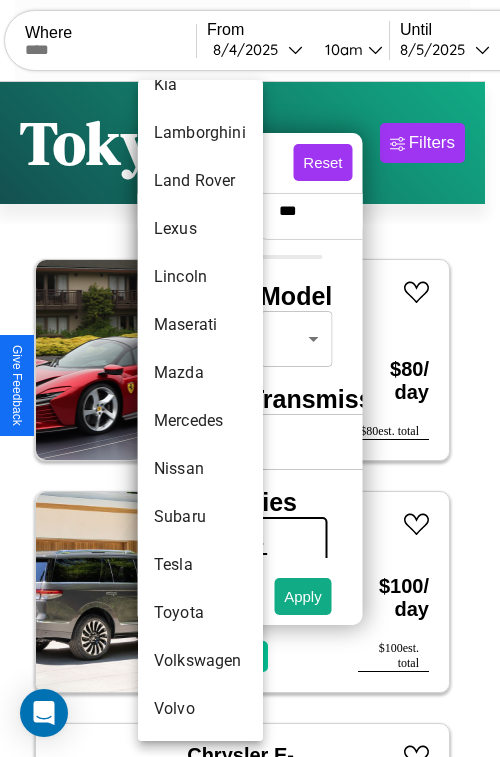 click on "Volvo" at bounding box center [200, 709] 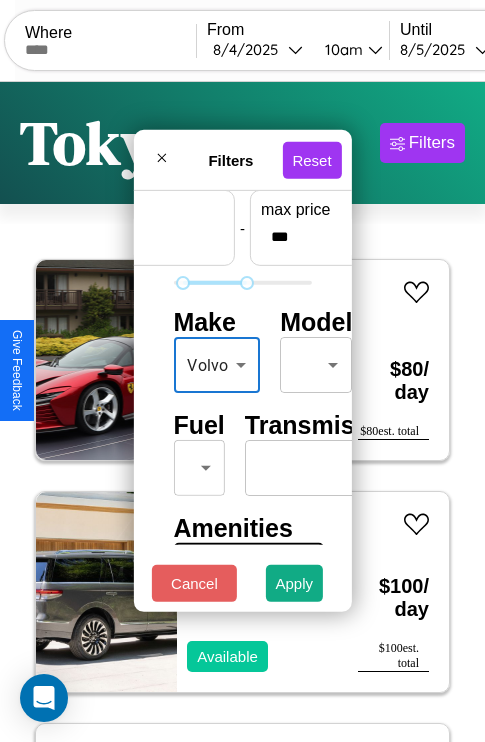 scroll, scrollTop: 162, scrollLeft: 63, axis: both 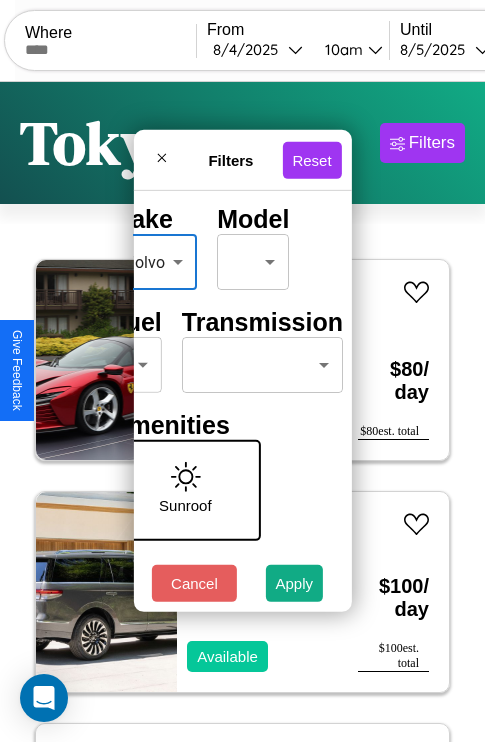 click on "CarGo Where From [DATE] [TIME] Until [DATE] [TIME] Become a Host Login Sign Up [CITY] Filters 28  cars in this area These cars can be picked up in this city. Ferrari   488 Pista Spider   2023 Unavailable $ 80  / day $ 80  est. total Lincoln   Zephyr   2018 Available $ 100  / day $ 100  est. total Chrysler   E-CLASS   2023 Available $ 110  / day $ 110  est. total Volvo   WG   2018 Available $ 120  / day $ 120  est. total Volvo   940 Series   2014 Unavailable $ 150  / day $ 150  est. total Hummer   H3   2020 Available $ 50  / day $ 50  est. total Infiniti   FX50   2024 Available $ 190  / day $ 190  est. total Honda   TRX300   2022 Available $ 70  / day $ 70  est. total Bentley   Mulsanne   2014 Available $ 110  / day $ 110  est. total Volvo   B8R   2020 Available $ 40  / day $ 40  est. total Hummer   H1   2016 Unavailable $ 60  / day $ 60  est. total Tesla   Model 3   2022 Unavailable $ 70  / day $ 70  est. total Chrysler   PT Cruiser   2014 Available $ 100  / day $ 100  est. total Buick   Incomplete   $" at bounding box center [242, 412] 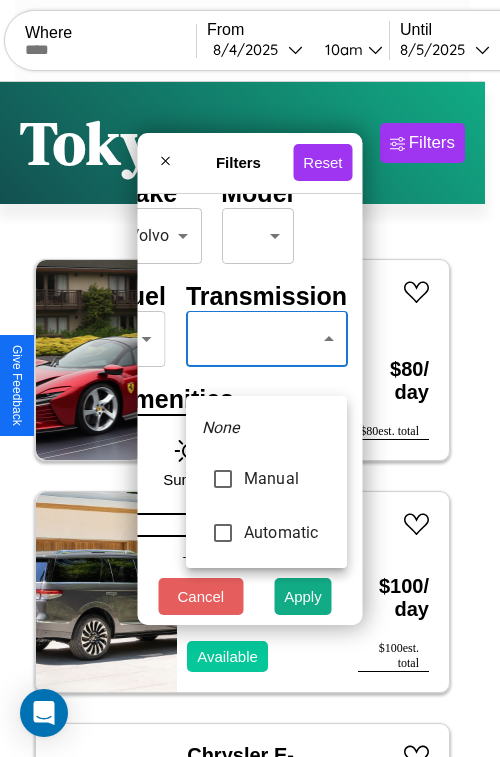 type on "*********" 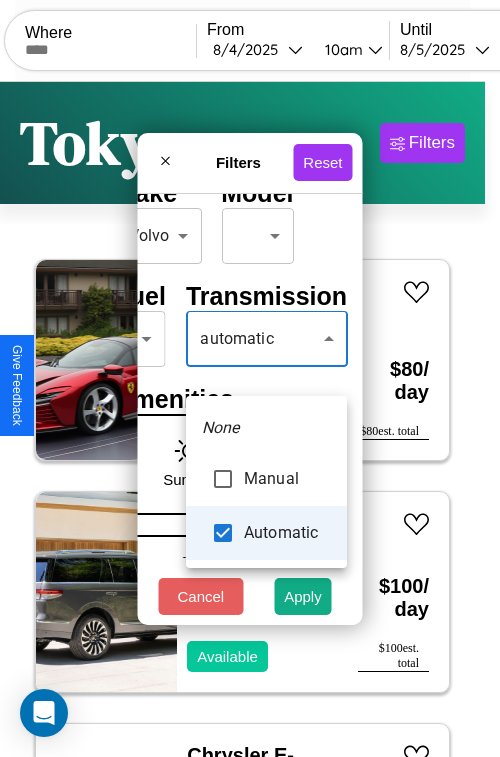 click at bounding box center [250, 378] 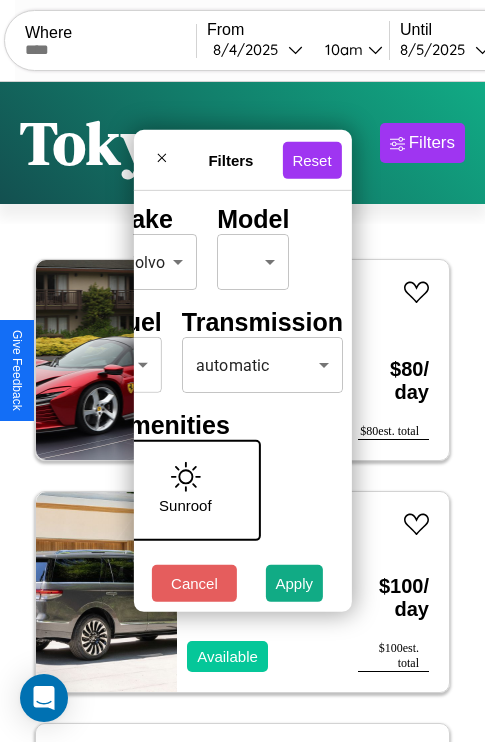 click on "Apply" at bounding box center (295, 583) 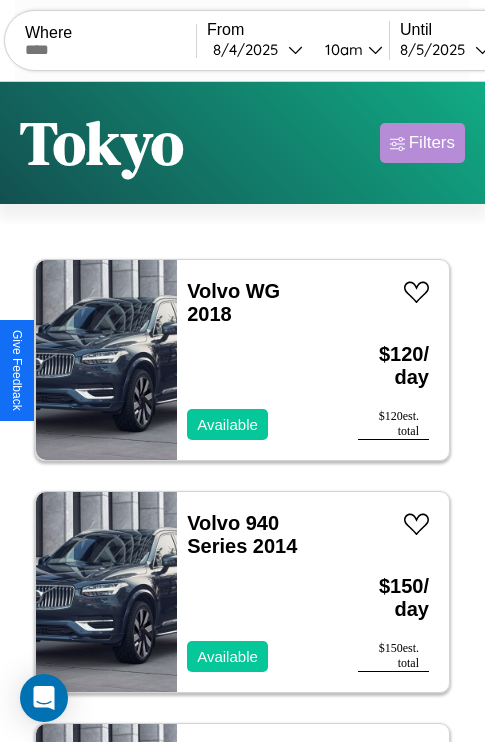 click on "Filters" at bounding box center [432, 143] 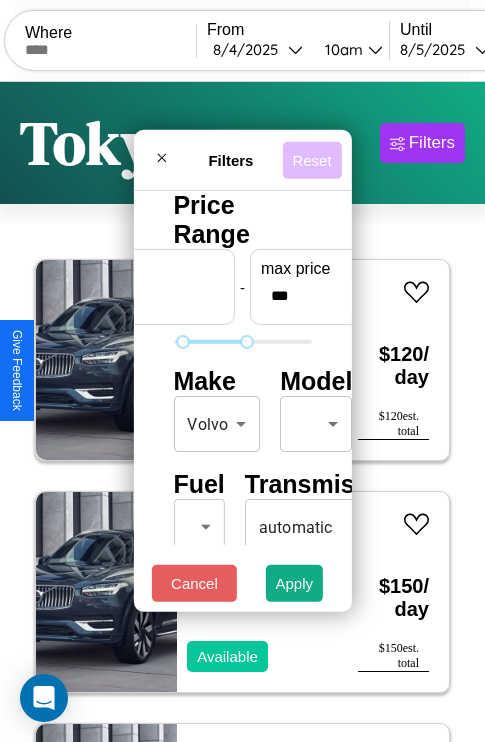 click on "Reset" at bounding box center (311, 159) 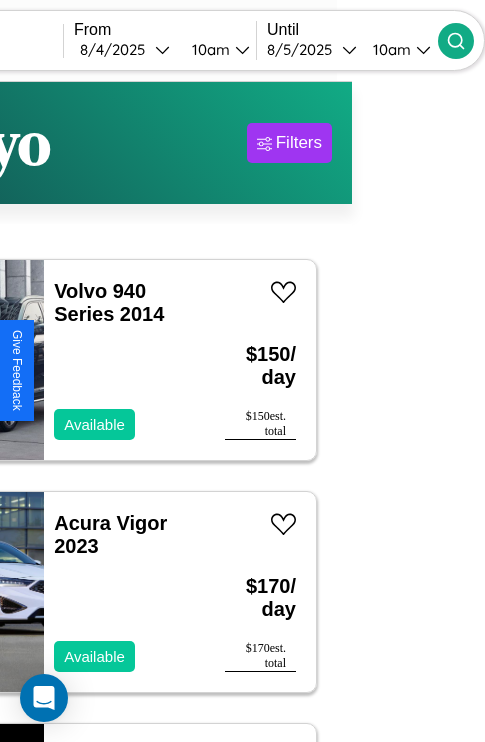 type on "**********" 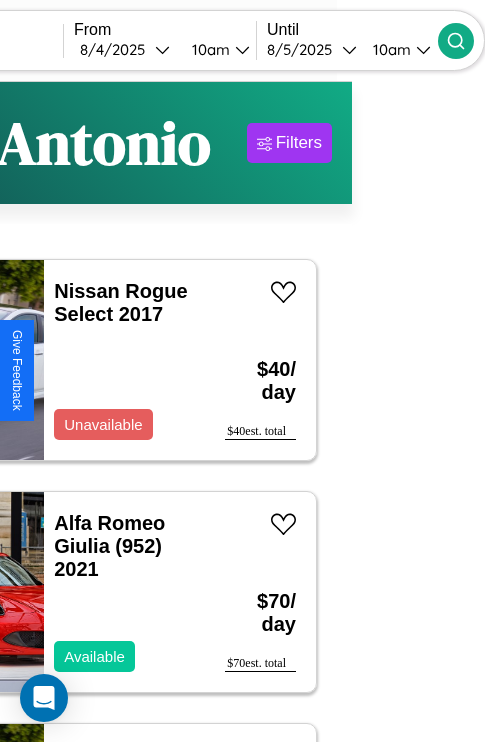 scroll, scrollTop: 95, scrollLeft: 35, axis: both 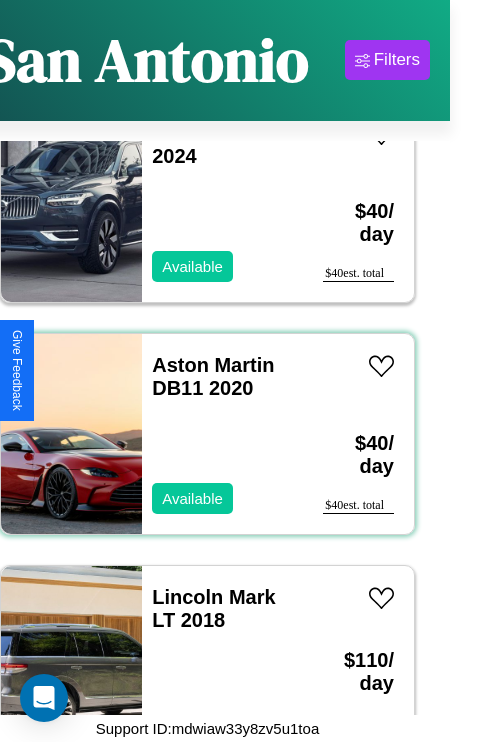 click on "Aston Martin   DB11   2020 Available" at bounding box center (222, 434) 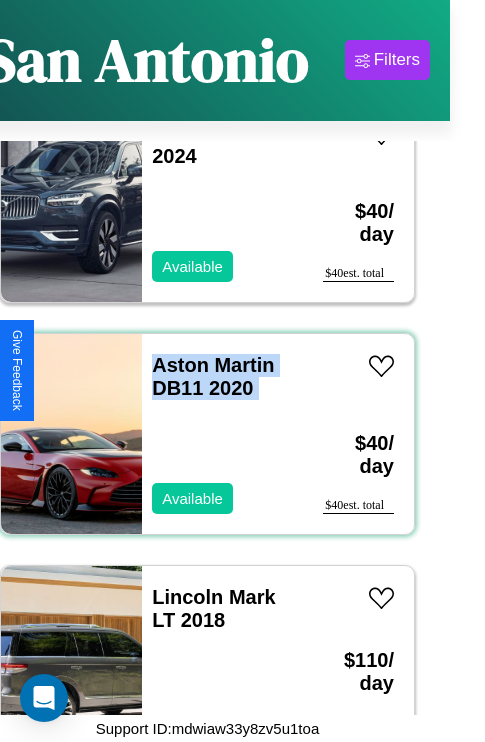 click on "Aston Martin   DB11   2020 Available" at bounding box center [222, 434] 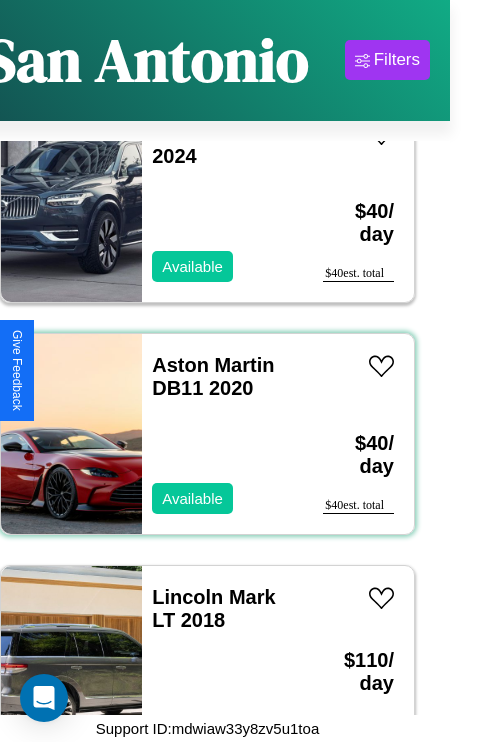 click on "Aston Martin   DB11   2020 Available" at bounding box center [222, 434] 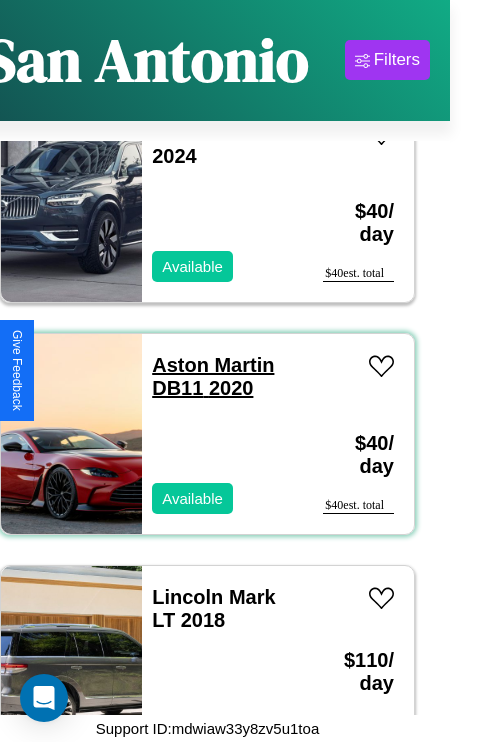 click on "Aston Martin   DB11   2020" at bounding box center [213, 376] 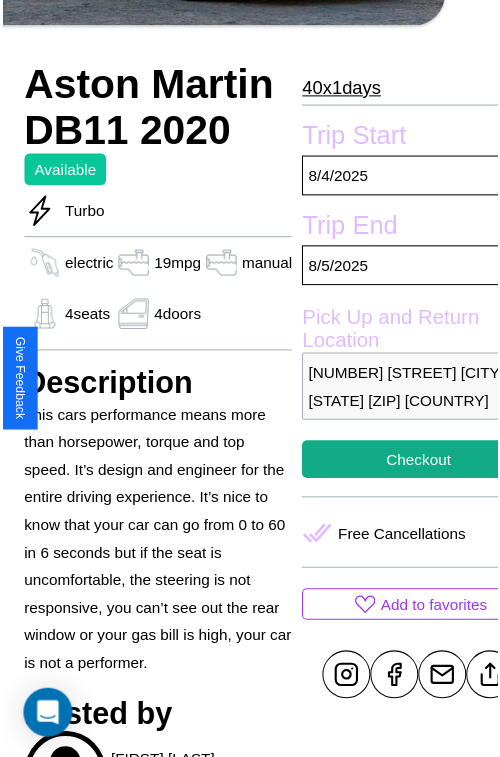 scroll, scrollTop: 641, scrollLeft: 80, axis: both 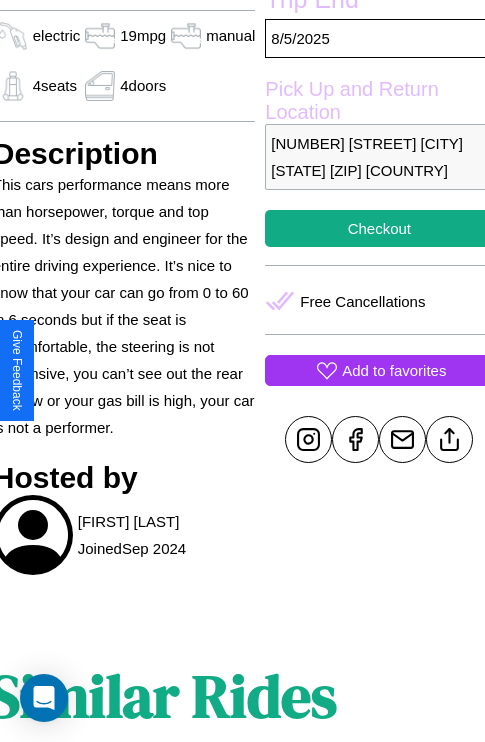 click on "Add to favorites" at bounding box center (394, 370) 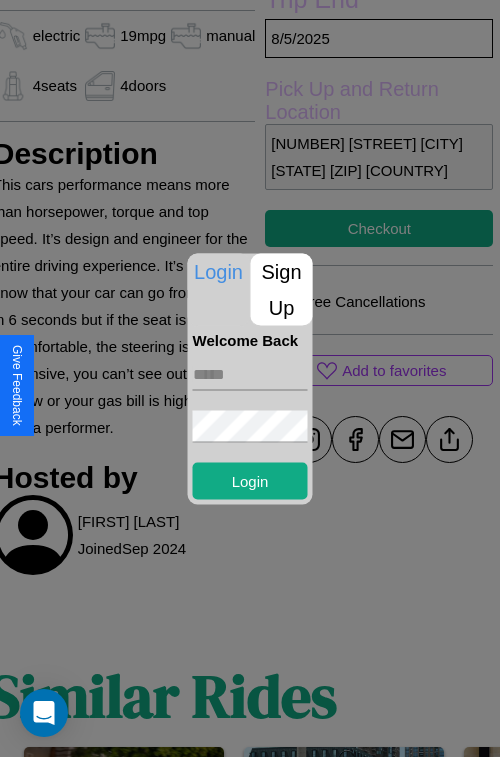 click on "Sign Up" at bounding box center [282, 289] 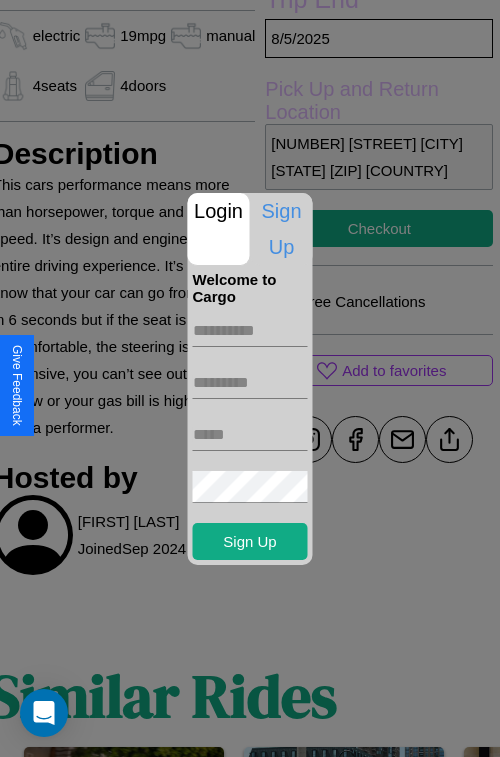 click at bounding box center [250, 331] 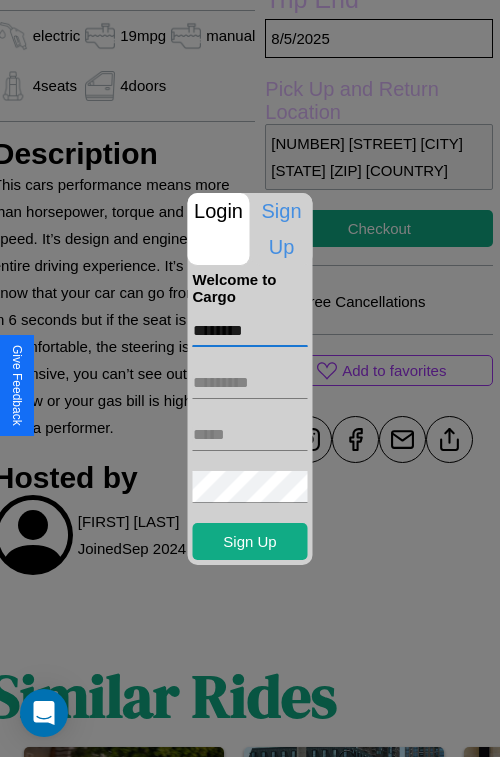 type on "********" 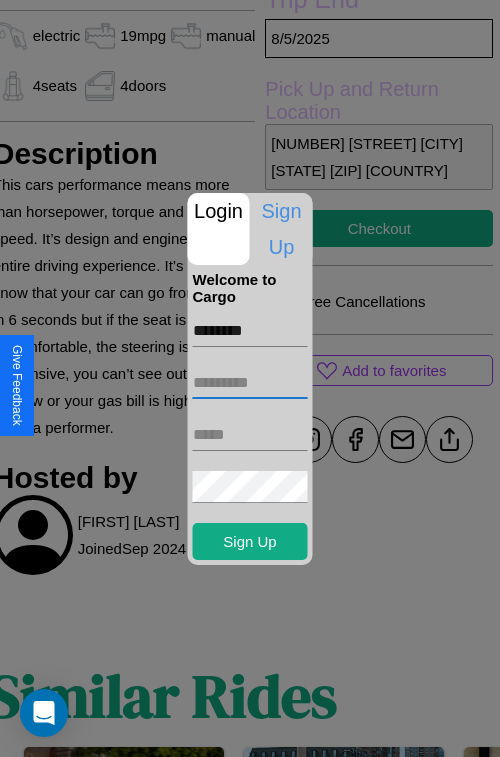click at bounding box center [250, 383] 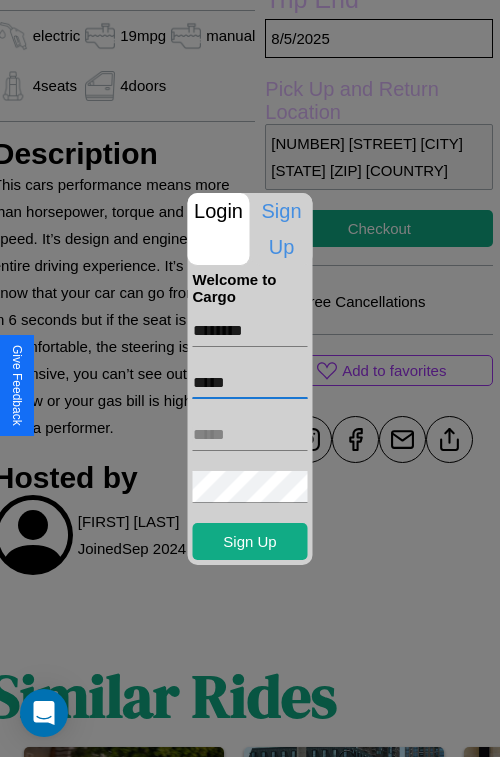 type on "*****" 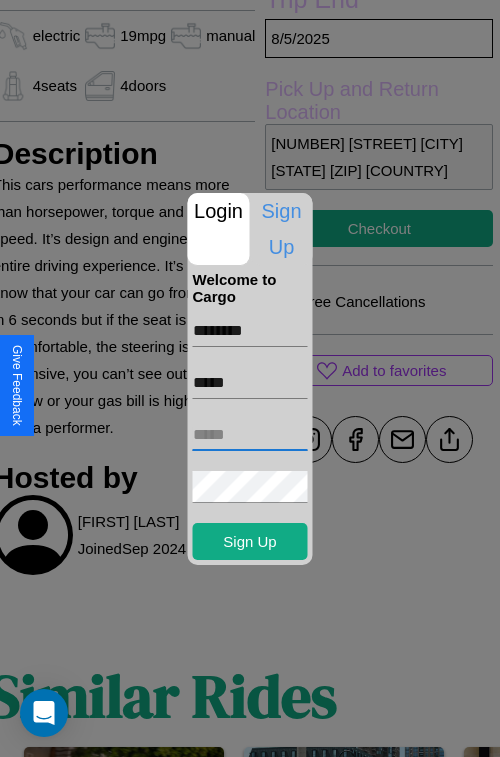 click at bounding box center [250, 435] 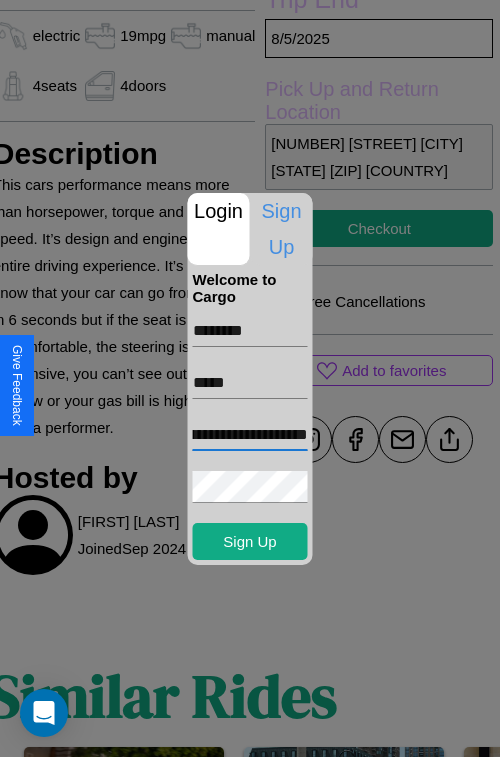 scroll, scrollTop: 0, scrollLeft: 66, axis: horizontal 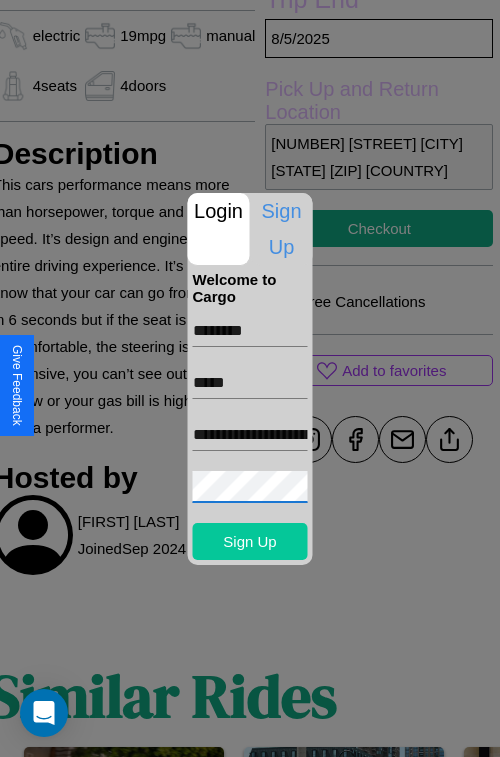 click on "Sign Up" at bounding box center [250, 541] 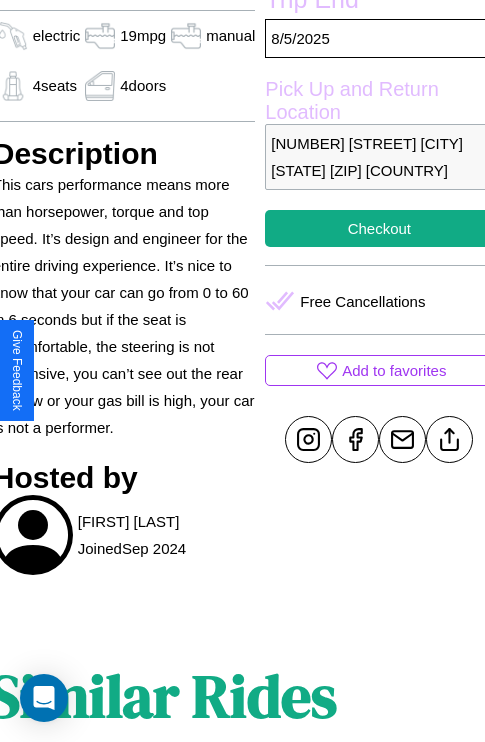 scroll, scrollTop: 641, scrollLeft: 80, axis: both 